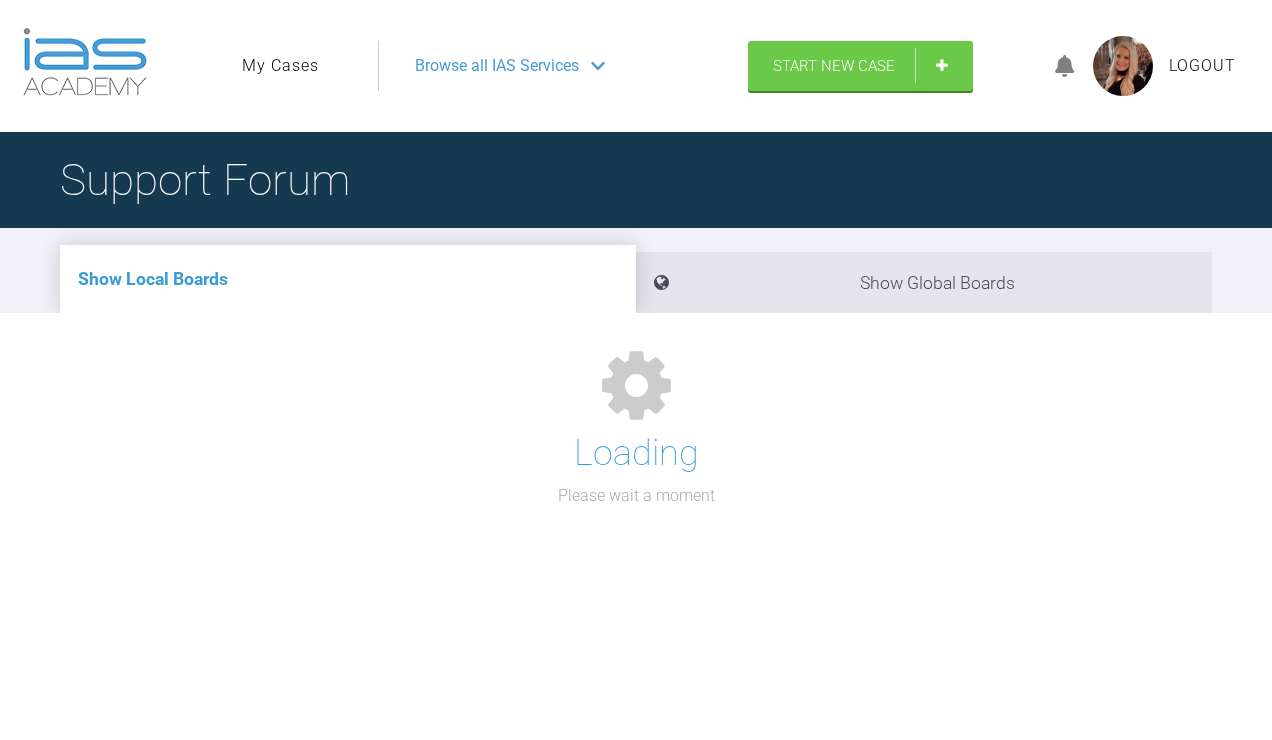 scroll, scrollTop: 0, scrollLeft: 0, axis: both 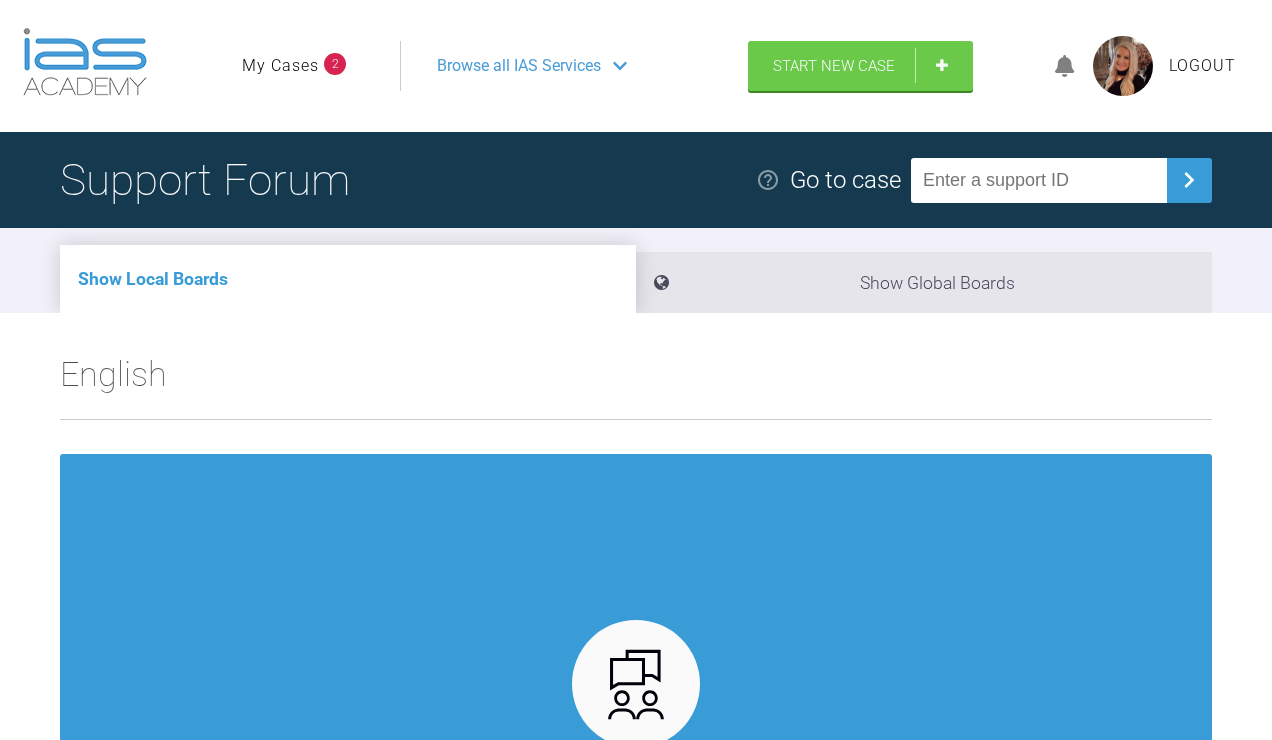click on "My Cases" at bounding box center (280, 66) 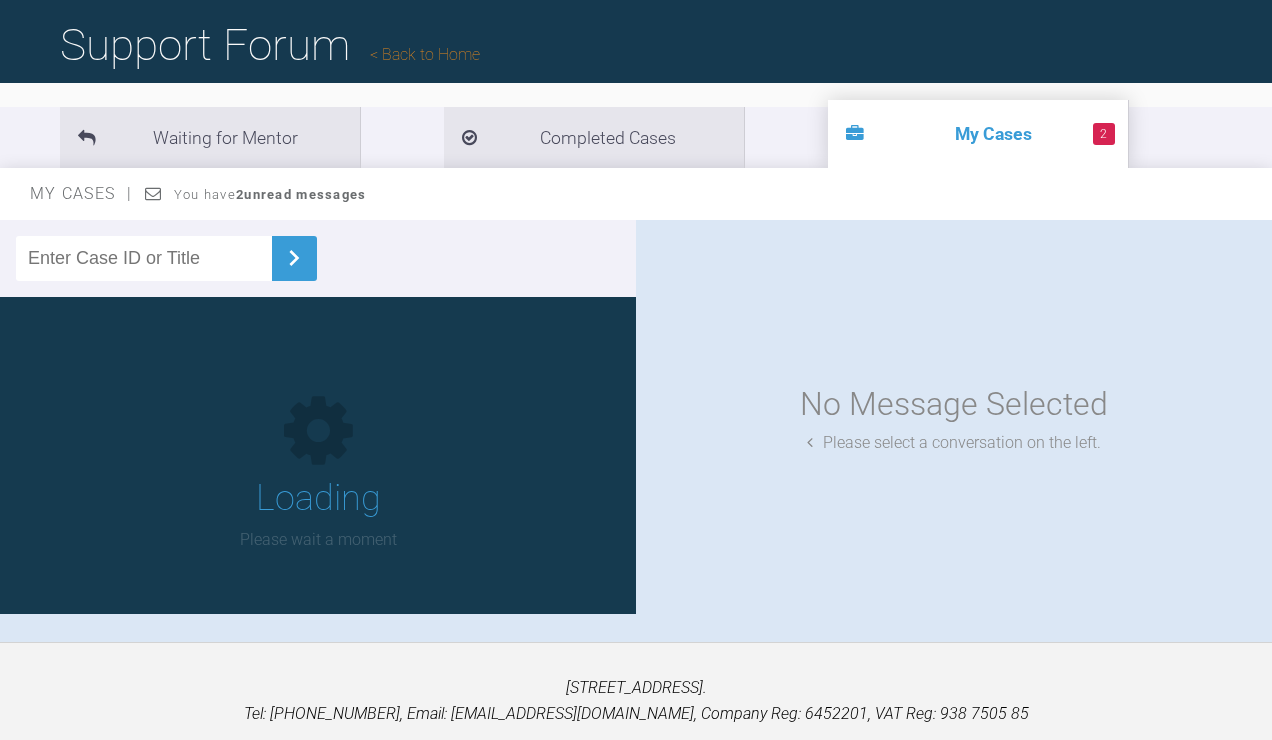 scroll, scrollTop: 244, scrollLeft: 0, axis: vertical 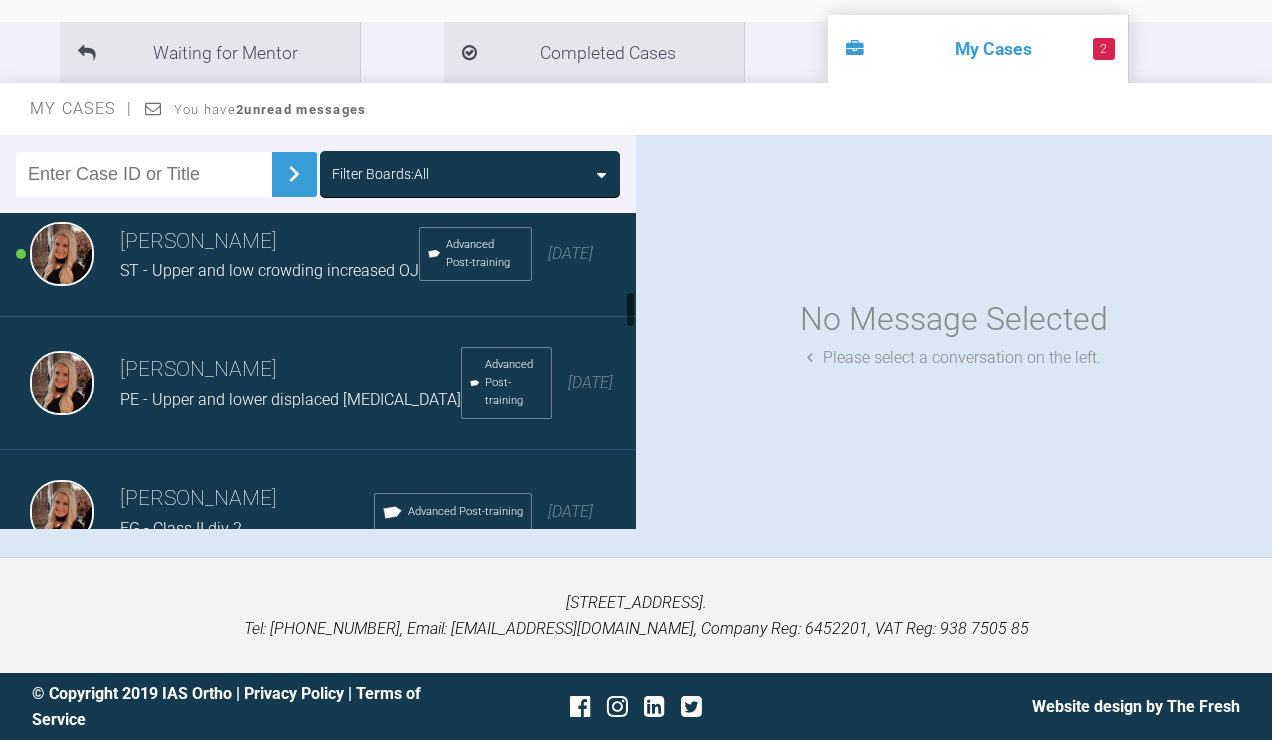 click on "ST - Upper and low crowding increased OJ" at bounding box center [269, 270] 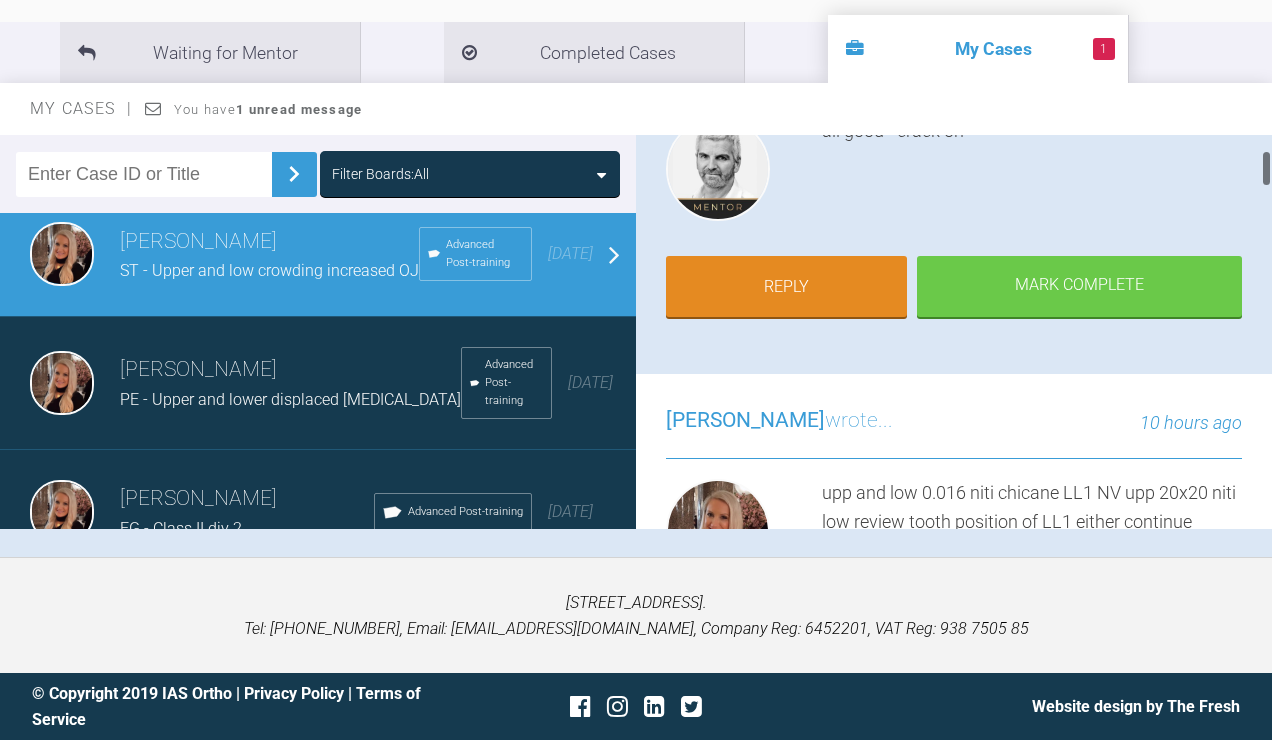 scroll, scrollTop: 413, scrollLeft: 0, axis: vertical 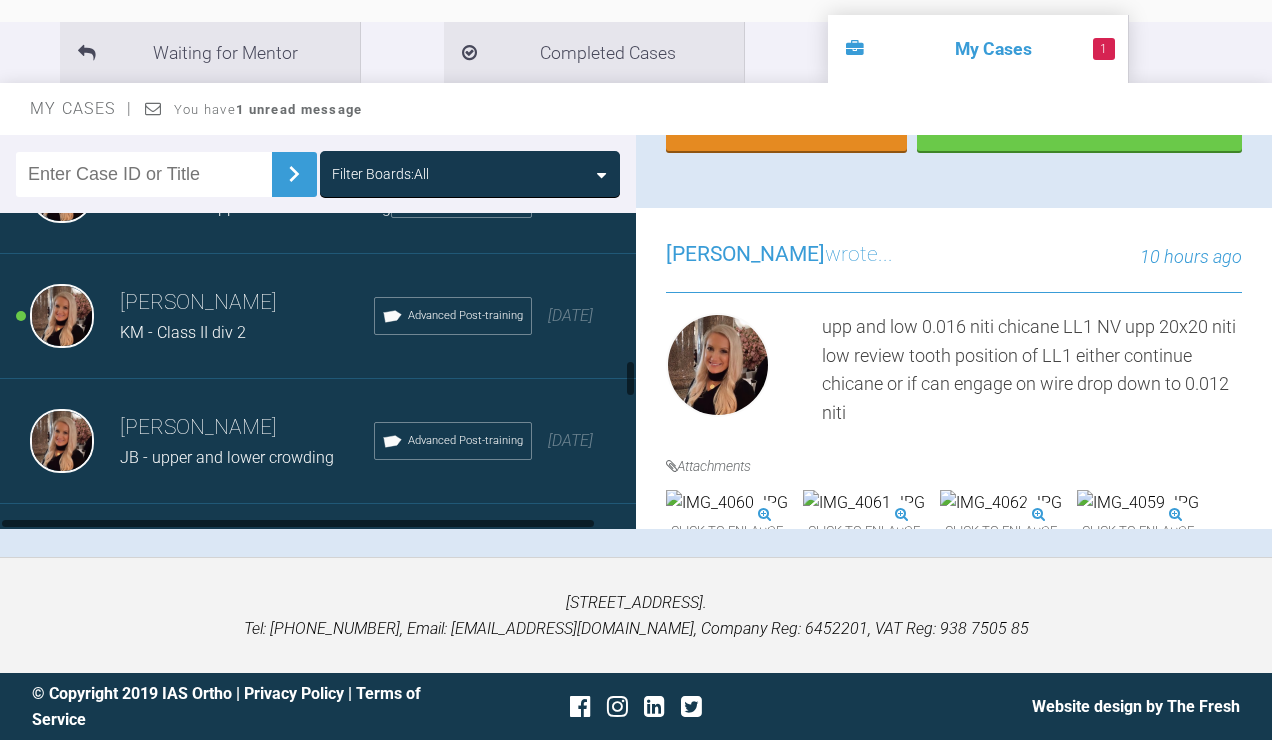 click on "KM - Class II div 2" at bounding box center [183, 332] 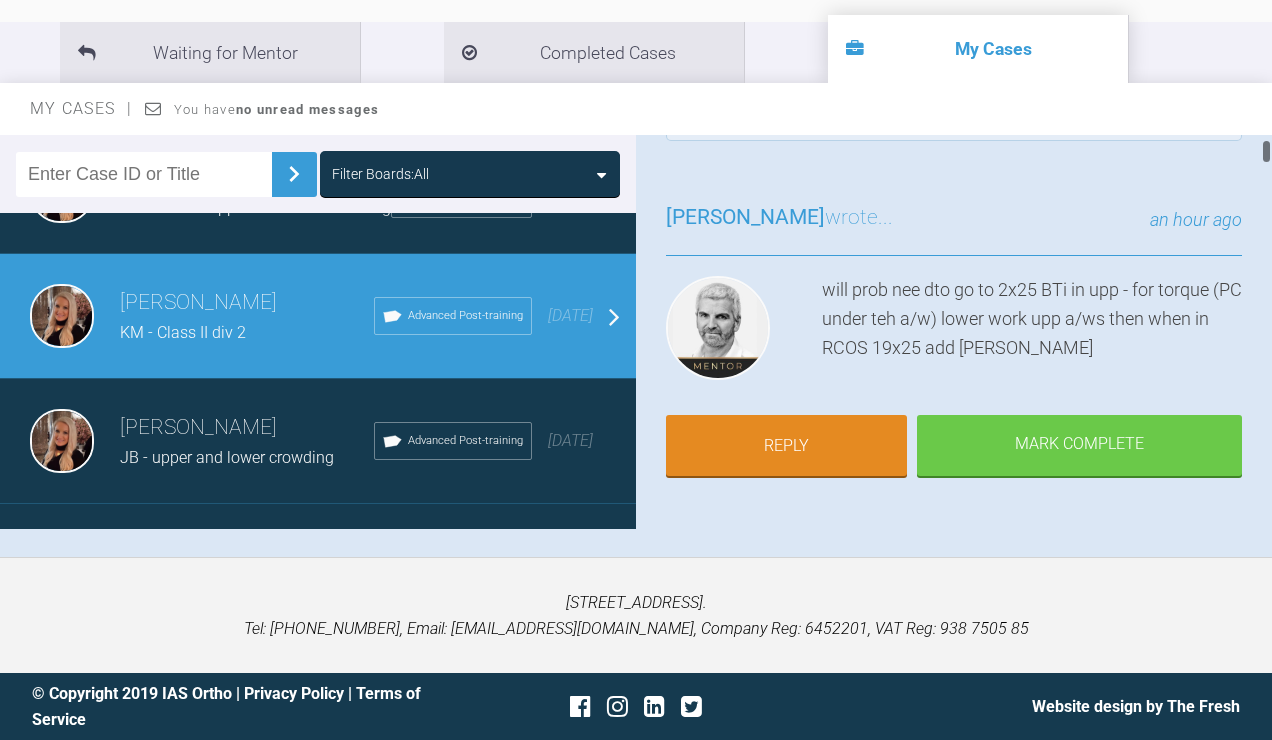 scroll, scrollTop: 128, scrollLeft: 0, axis: vertical 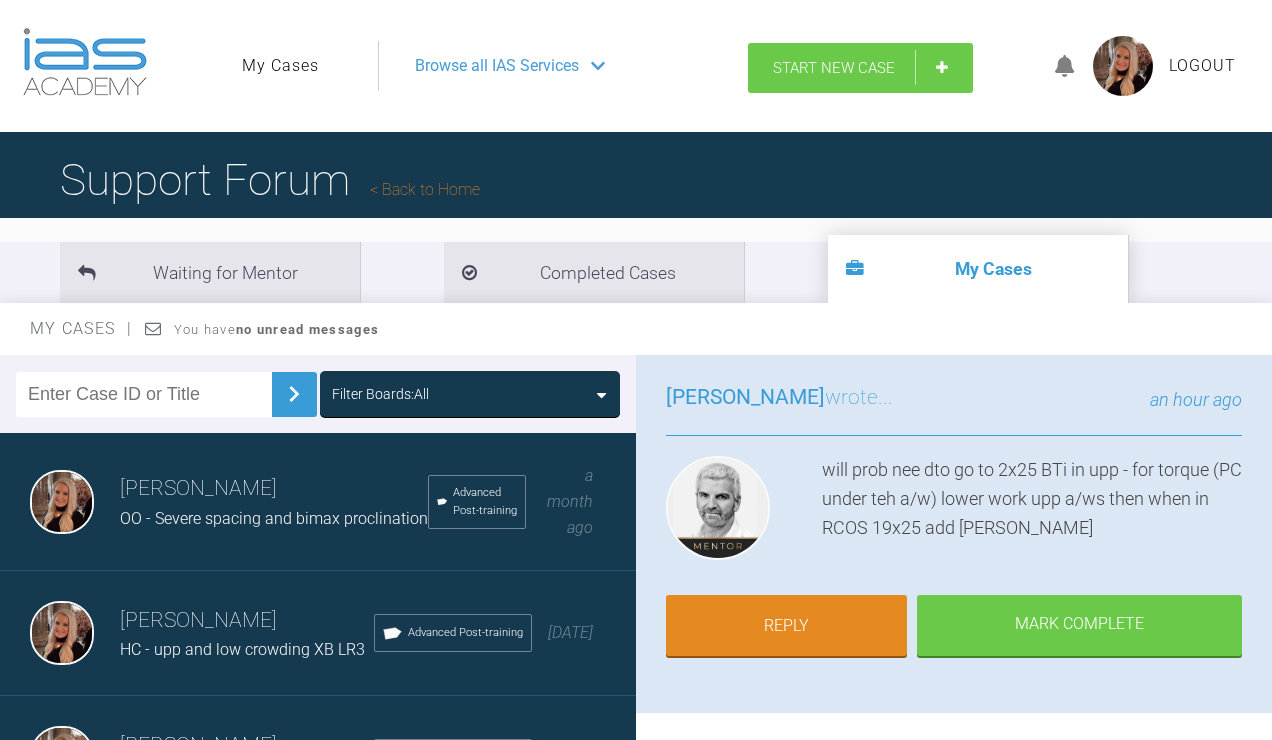 click on "Start New Case" at bounding box center [860, 68] 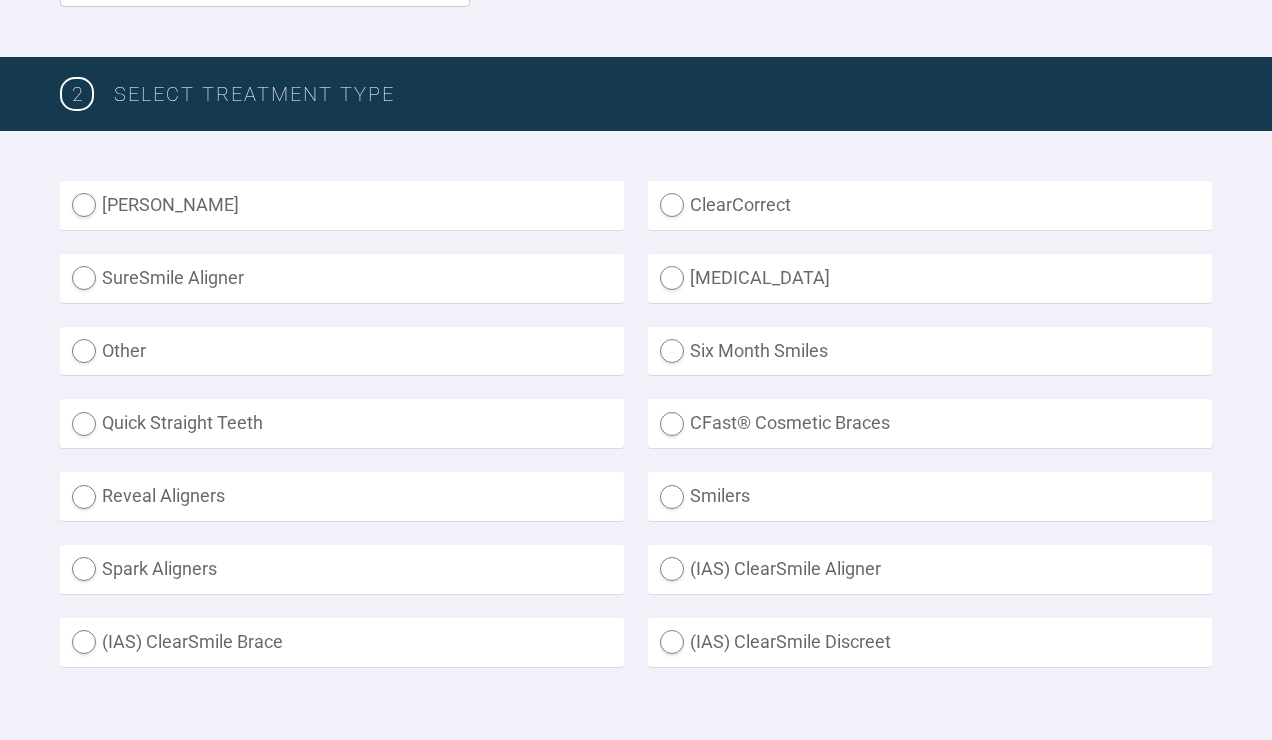 scroll, scrollTop: 505, scrollLeft: 0, axis: vertical 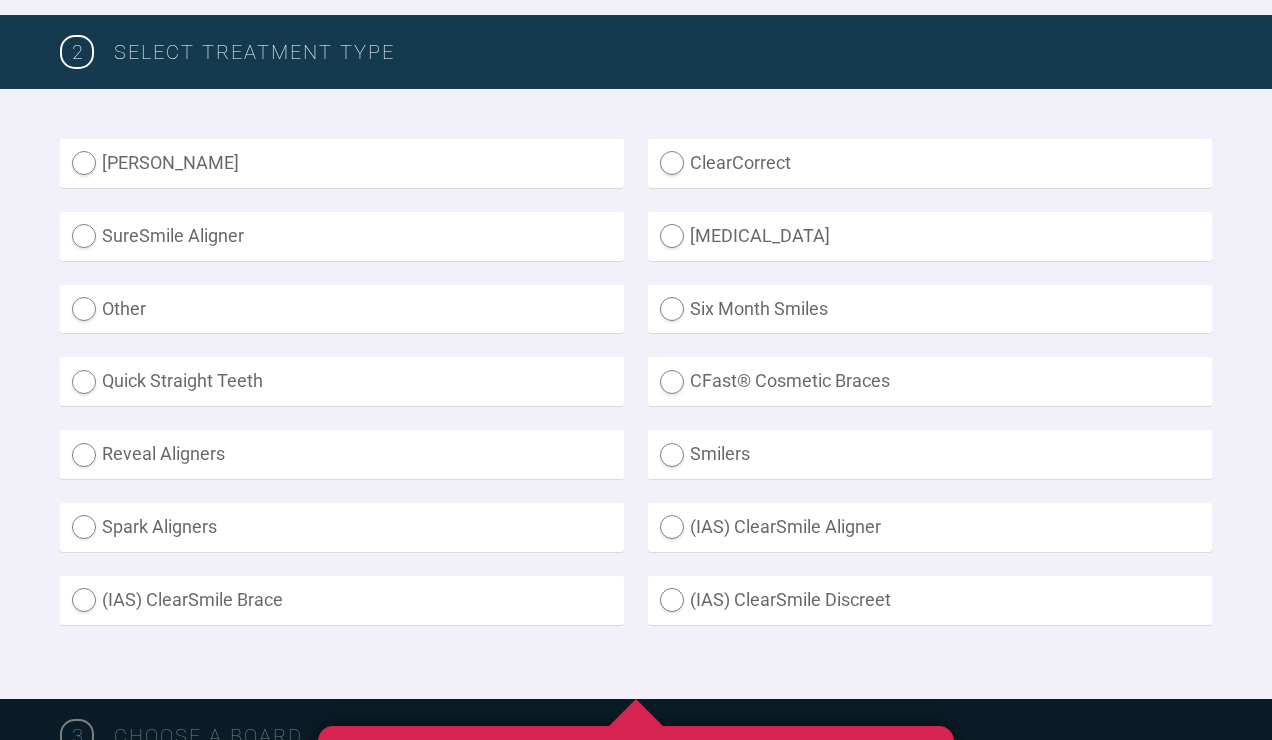 click on "Other" at bounding box center (342, 309) 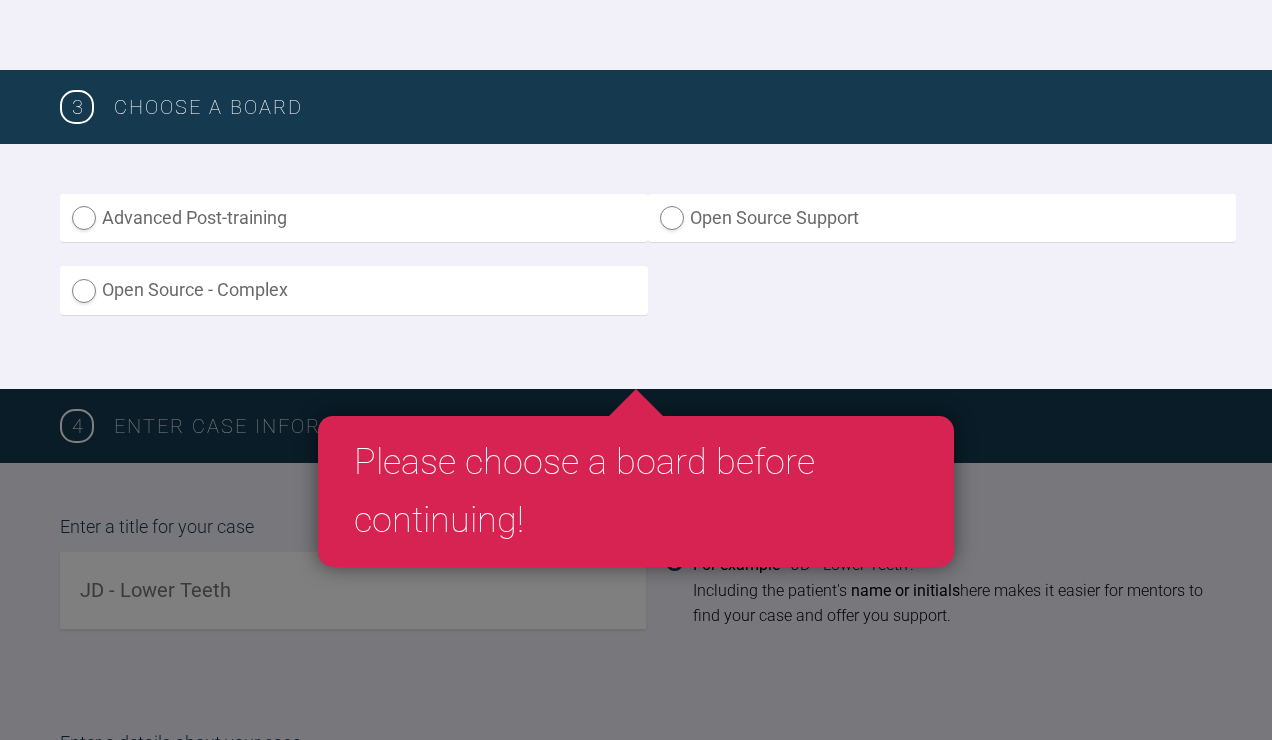 scroll, scrollTop: 1155, scrollLeft: 0, axis: vertical 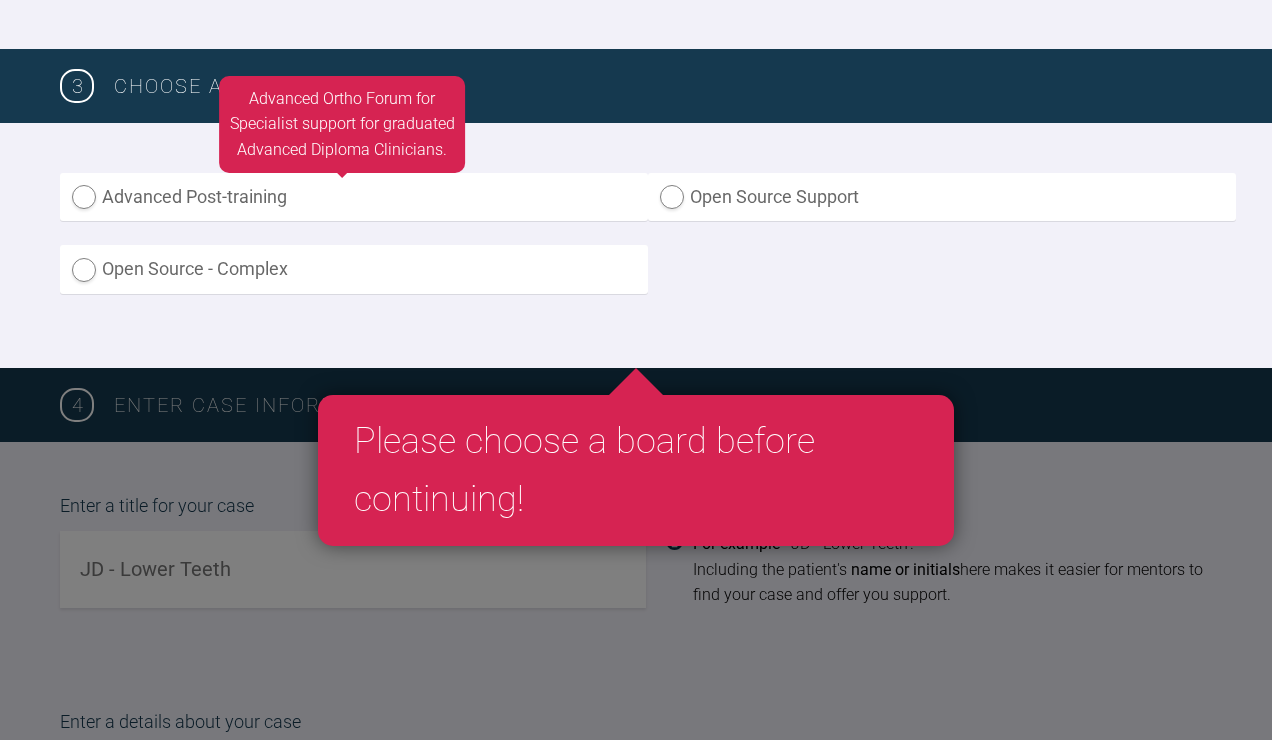 click on "Advanced Post-training" at bounding box center (354, 197) 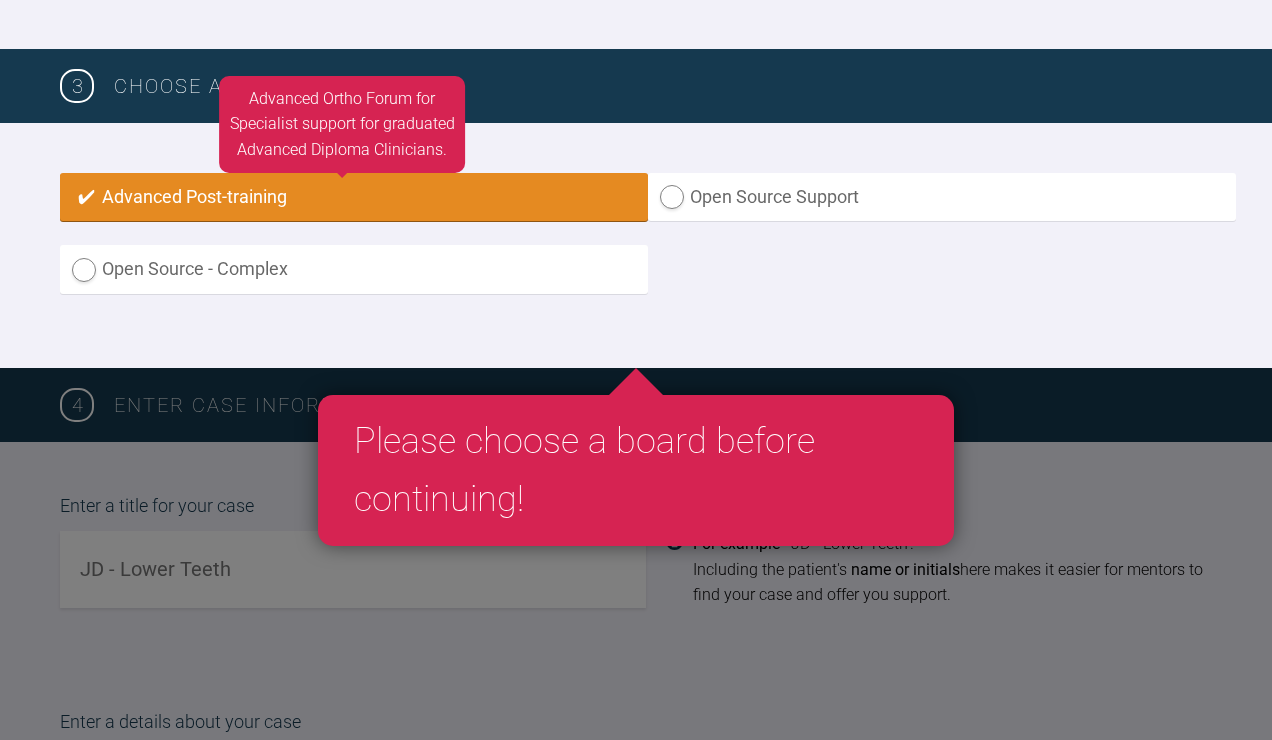 radio on "true" 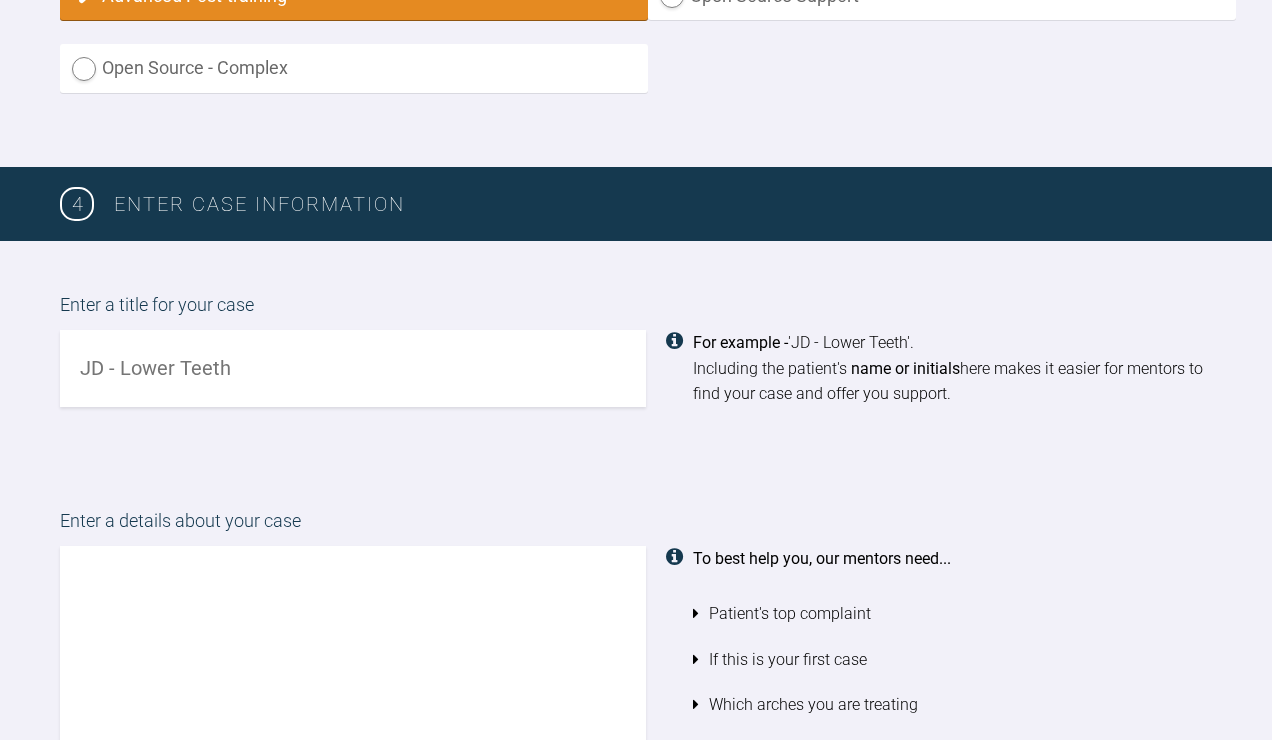 scroll, scrollTop: 1356, scrollLeft: 0, axis: vertical 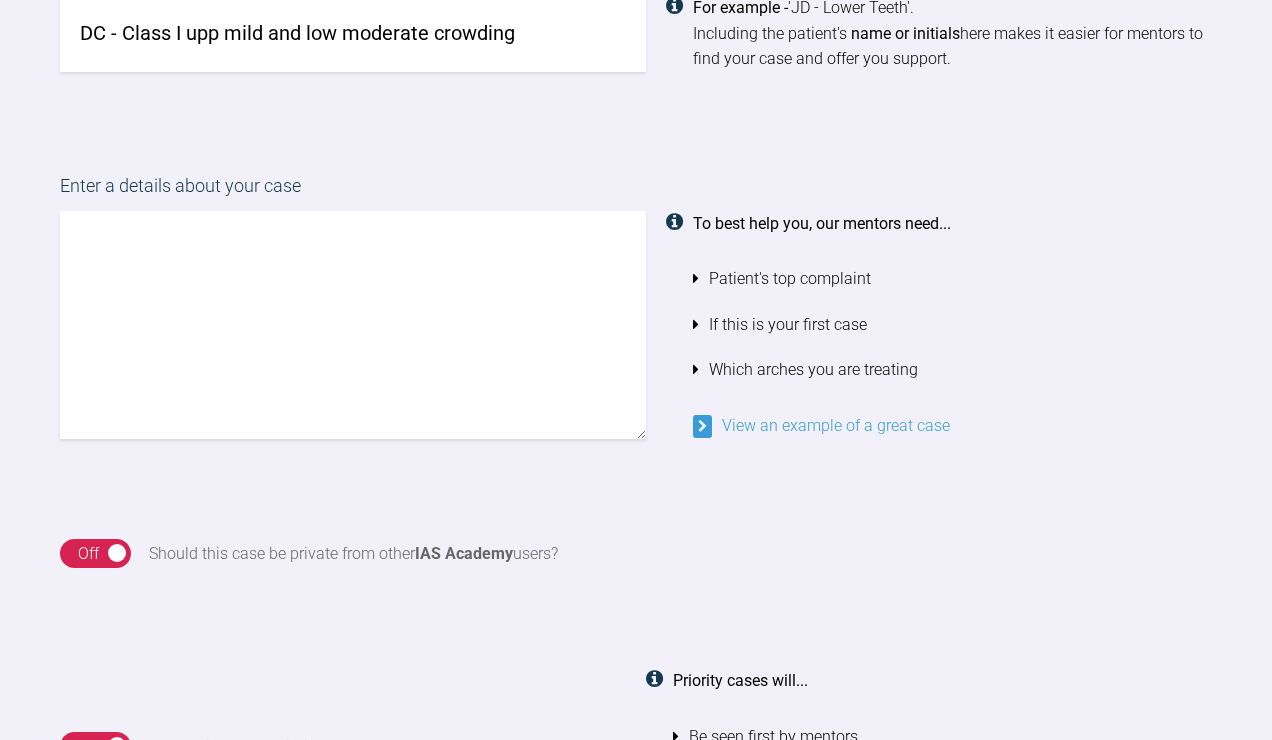 type on "DC - Class I upp mild and low moderate crowding" 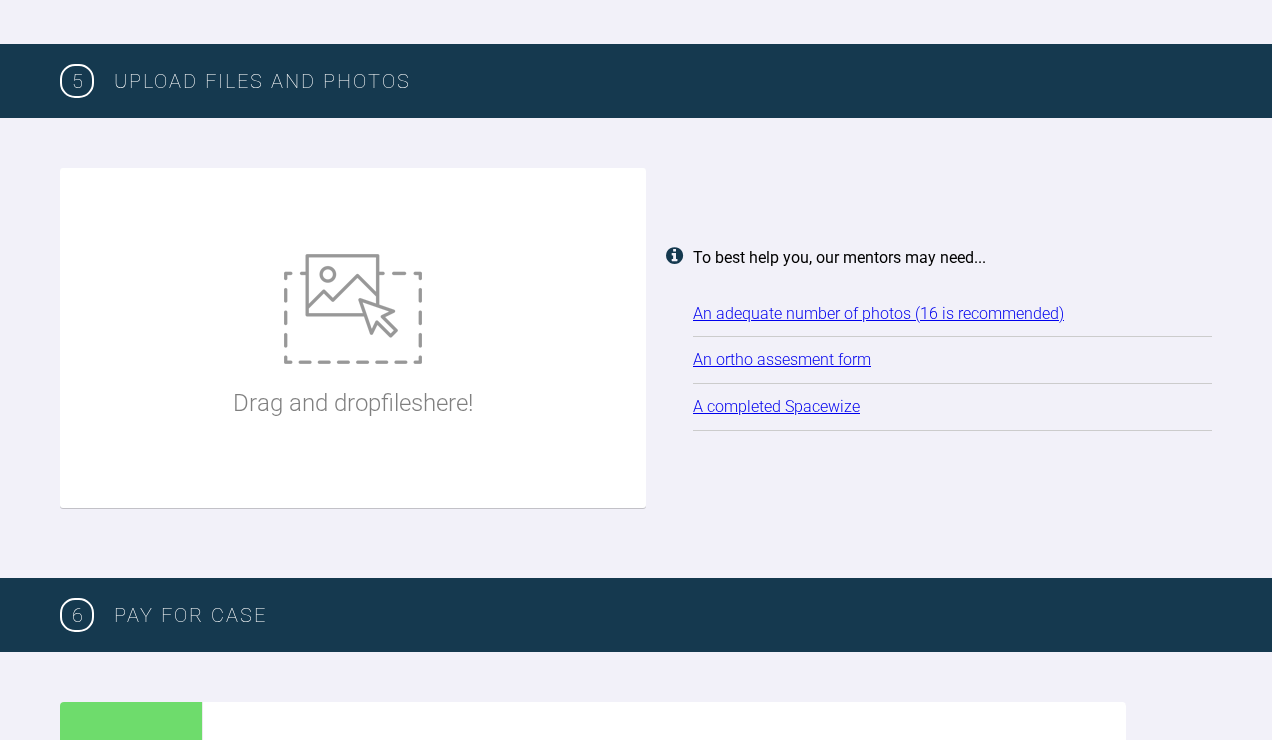 scroll, scrollTop: 2536, scrollLeft: 0, axis: vertical 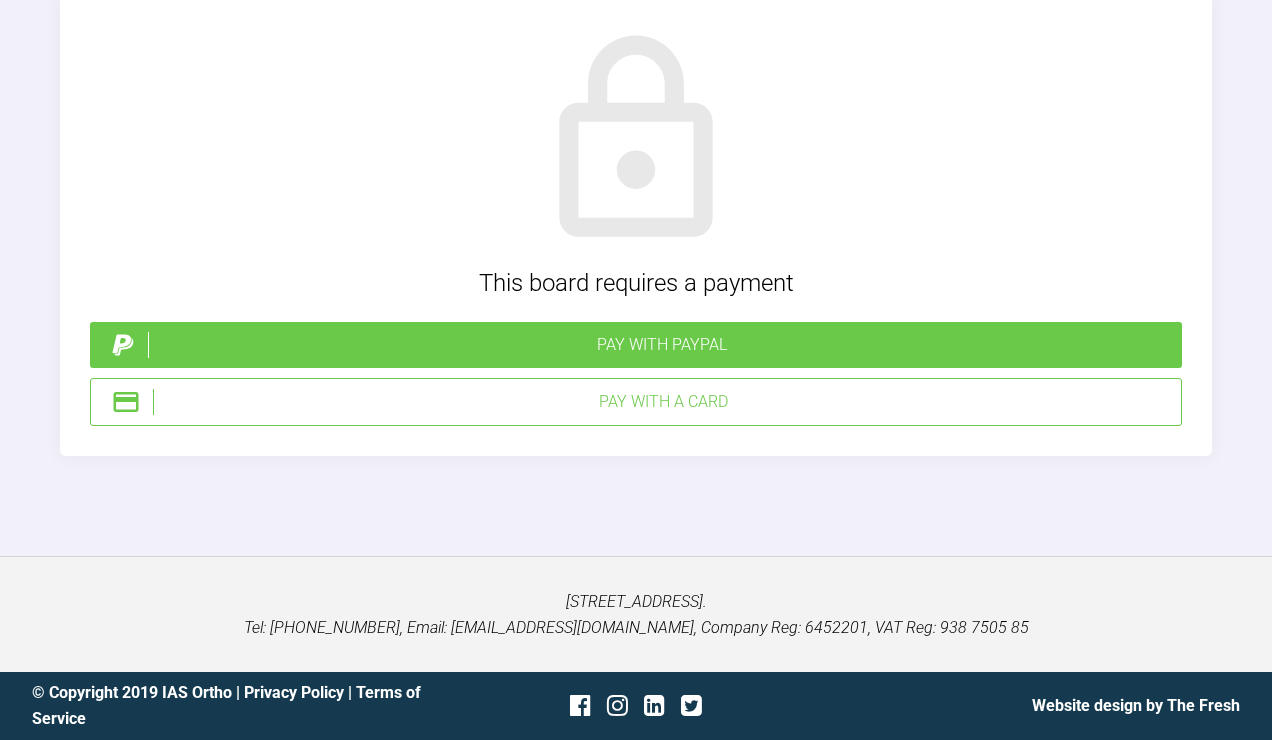 type on "Hi,
Please find photos and ADP attached.
Best wishes
[PERSON_NAME]" 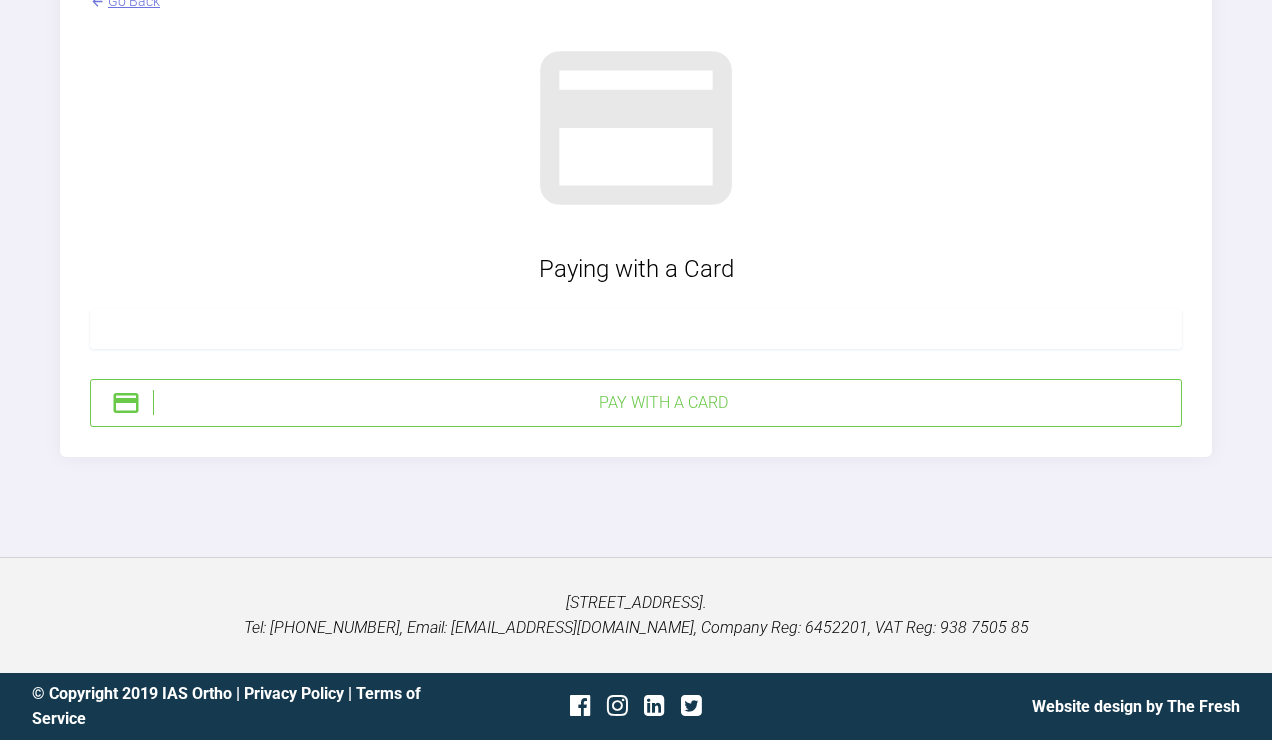scroll, scrollTop: 6128, scrollLeft: 0, axis: vertical 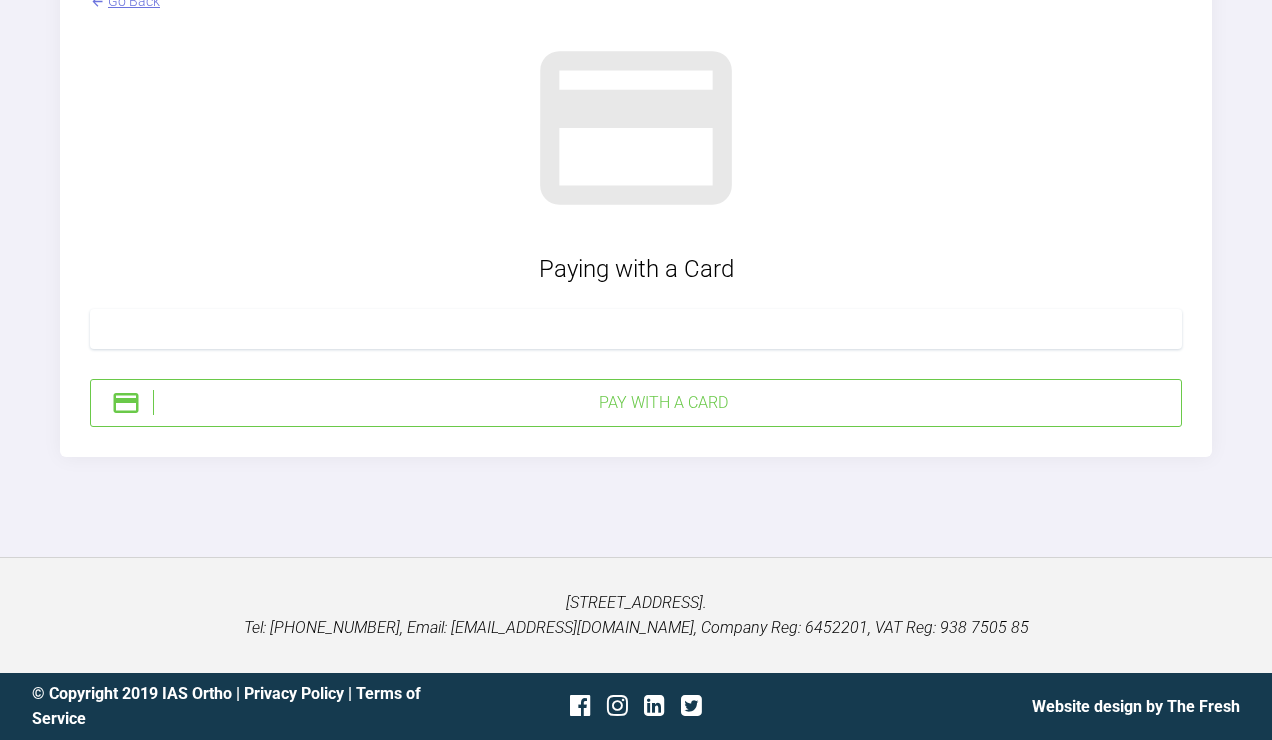 click on "Pay with a Card" at bounding box center [663, 403] 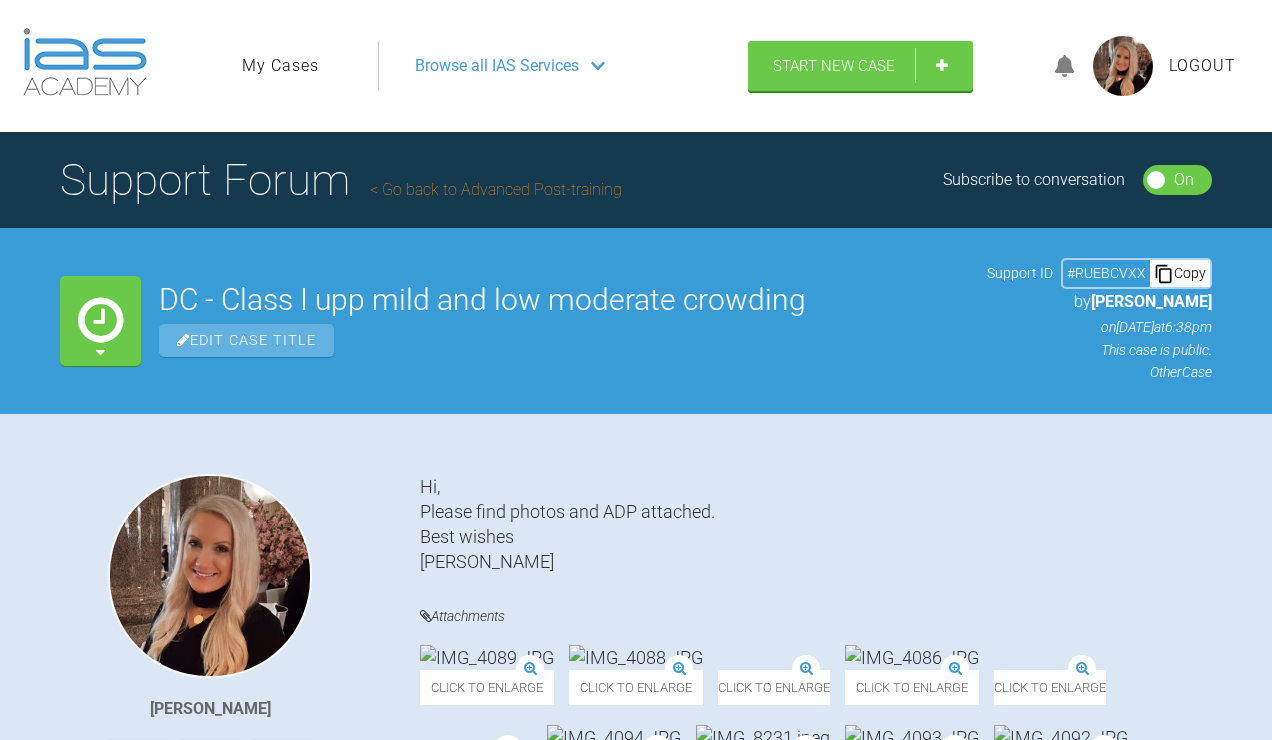 scroll, scrollTop: 0, scrollLeft: 0, axis: both 